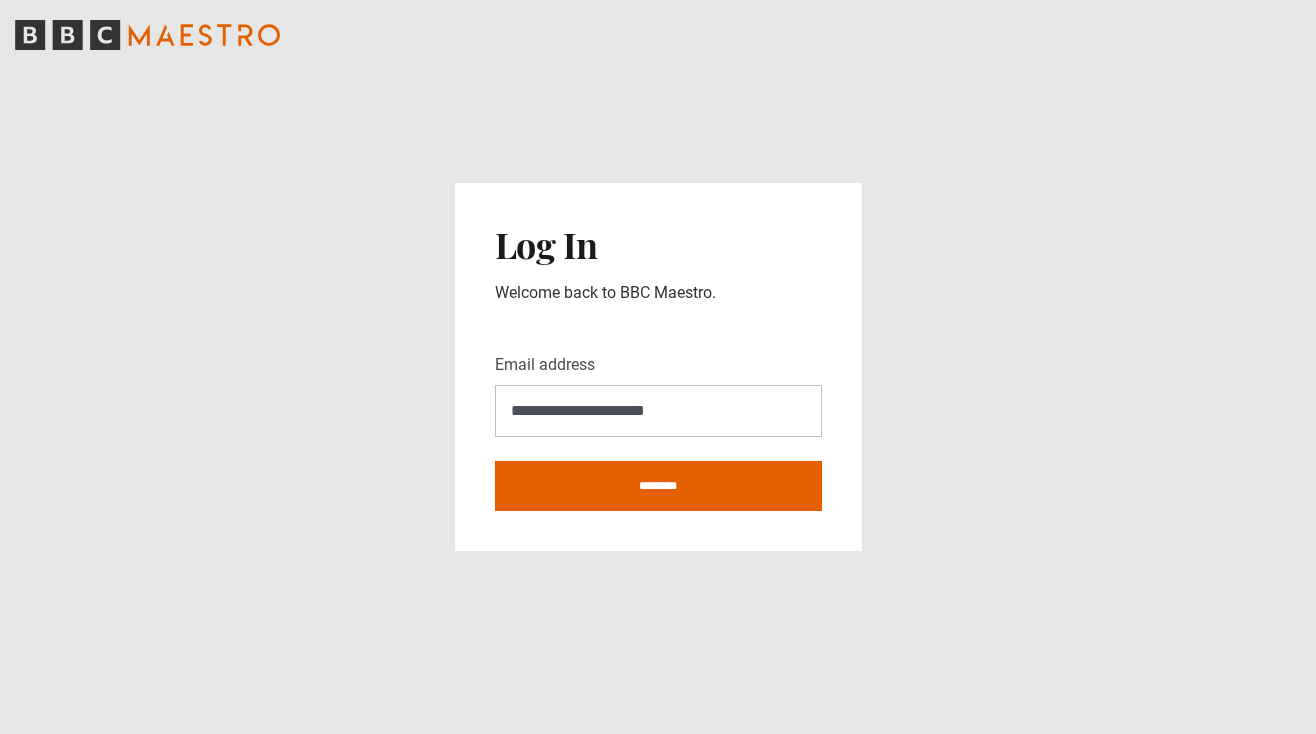 scroll, scrollTop: 0, scrollLeft: 0, axis: both 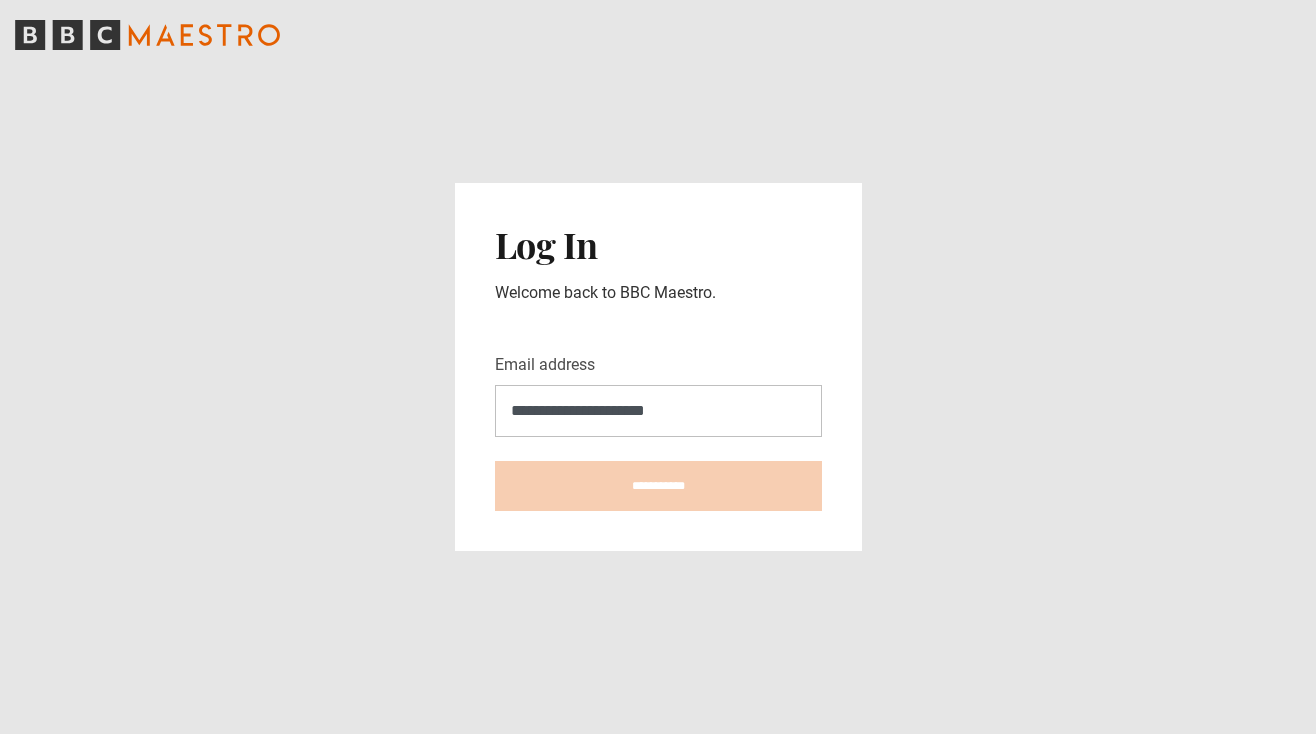 type on "**********" 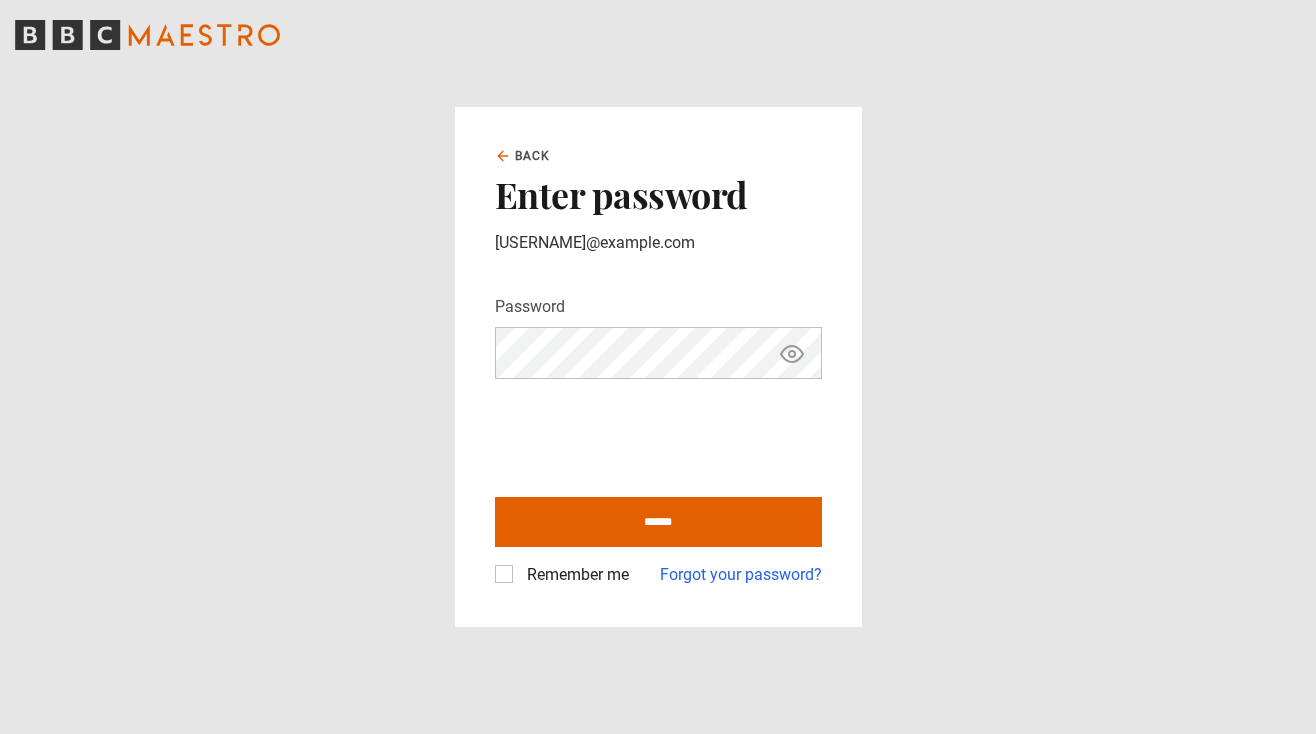 scroll, scrollTop: 0, scrollLeft: 0, axis: both 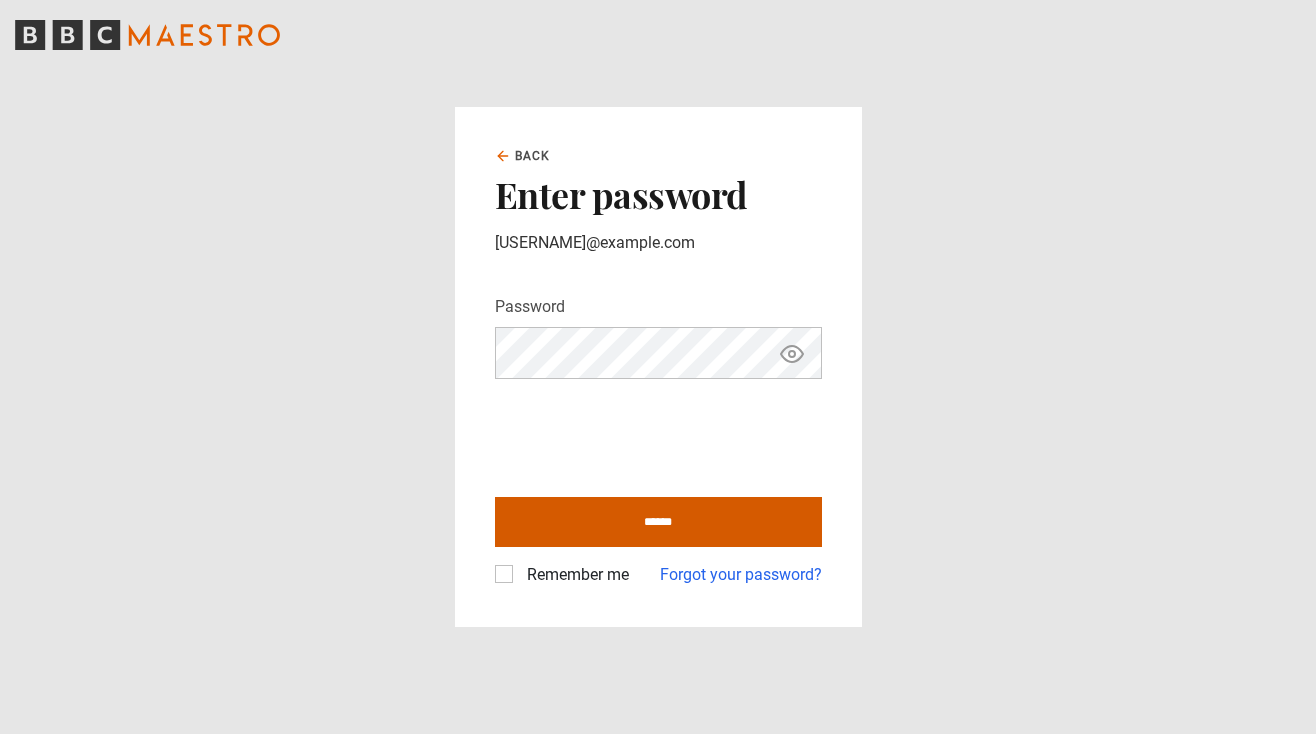 click on "******" at bounding box center (658, 522) 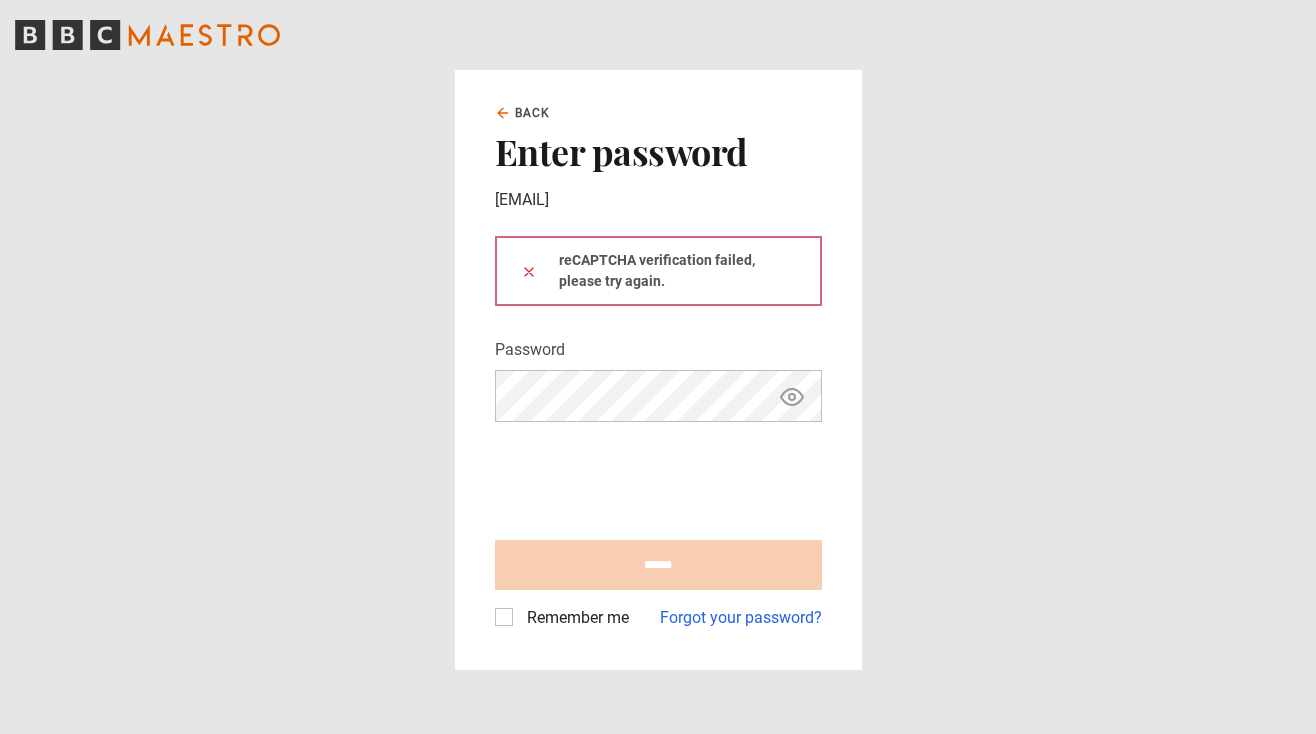 scroll, scrollTop: 0, scrollLeft: 0, axis: both 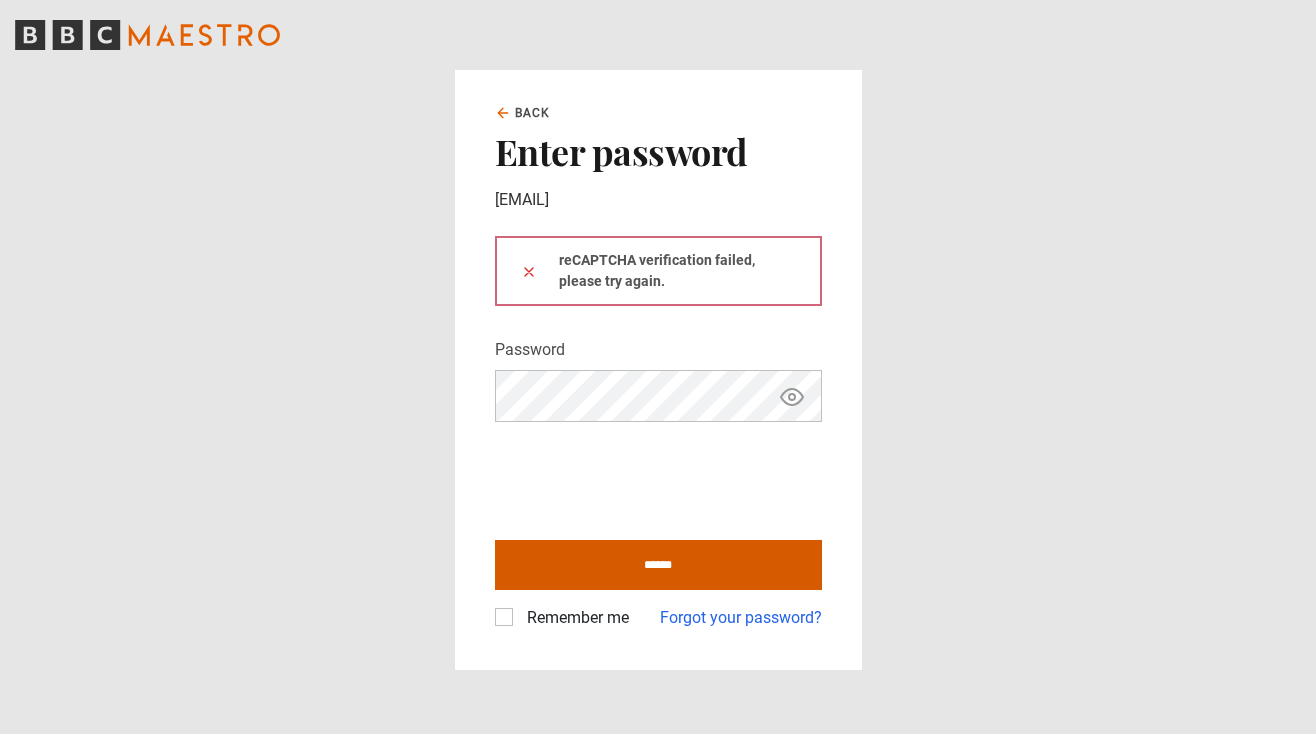 click on "******" at bounding box center [658, 565] 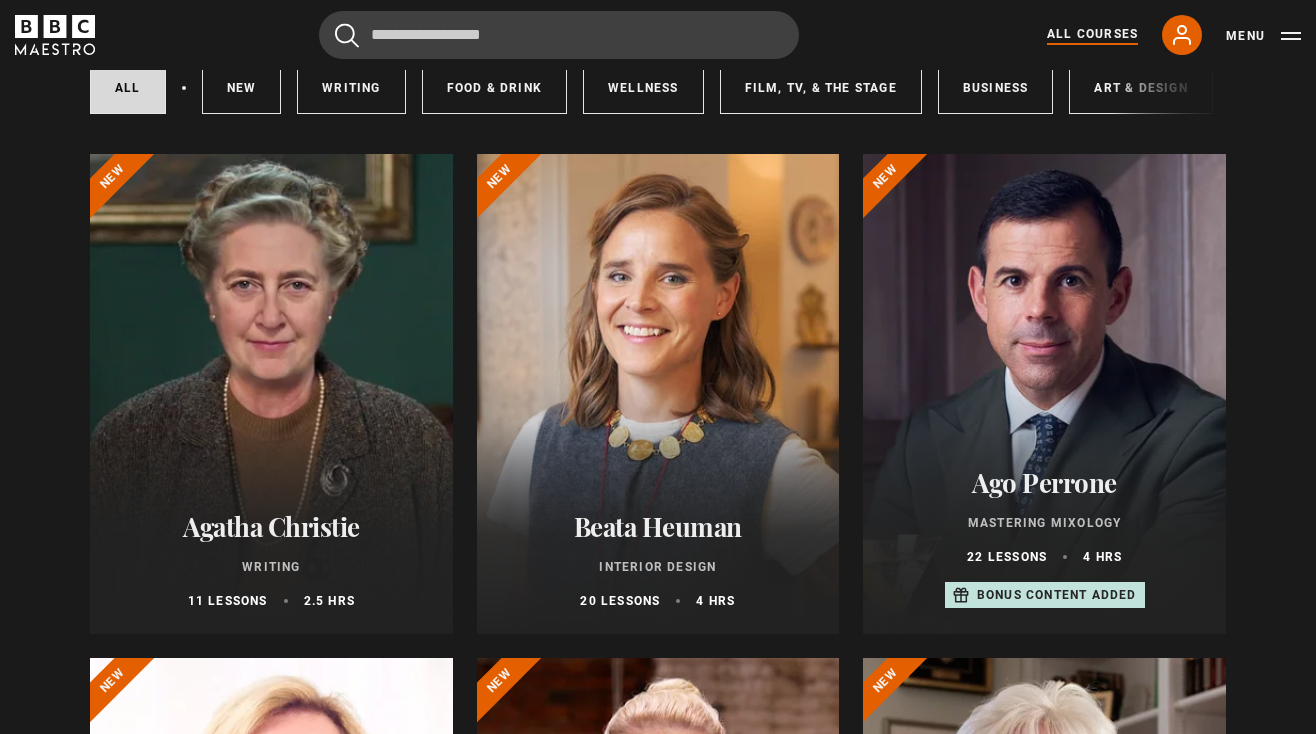 scroll, scrollTop: 163, scrollLeft: 0, axis: vertical 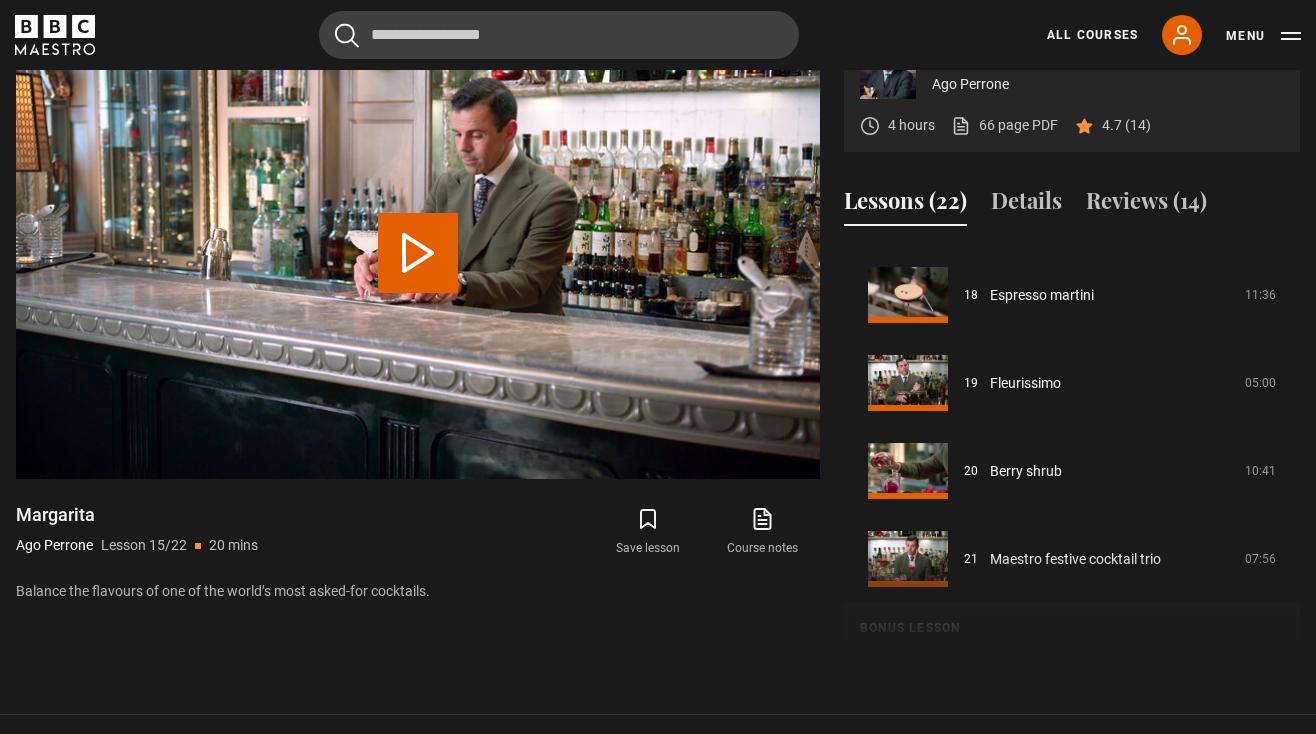 click on "Course notes
opens in new tab" at bounding box center [763, 532] 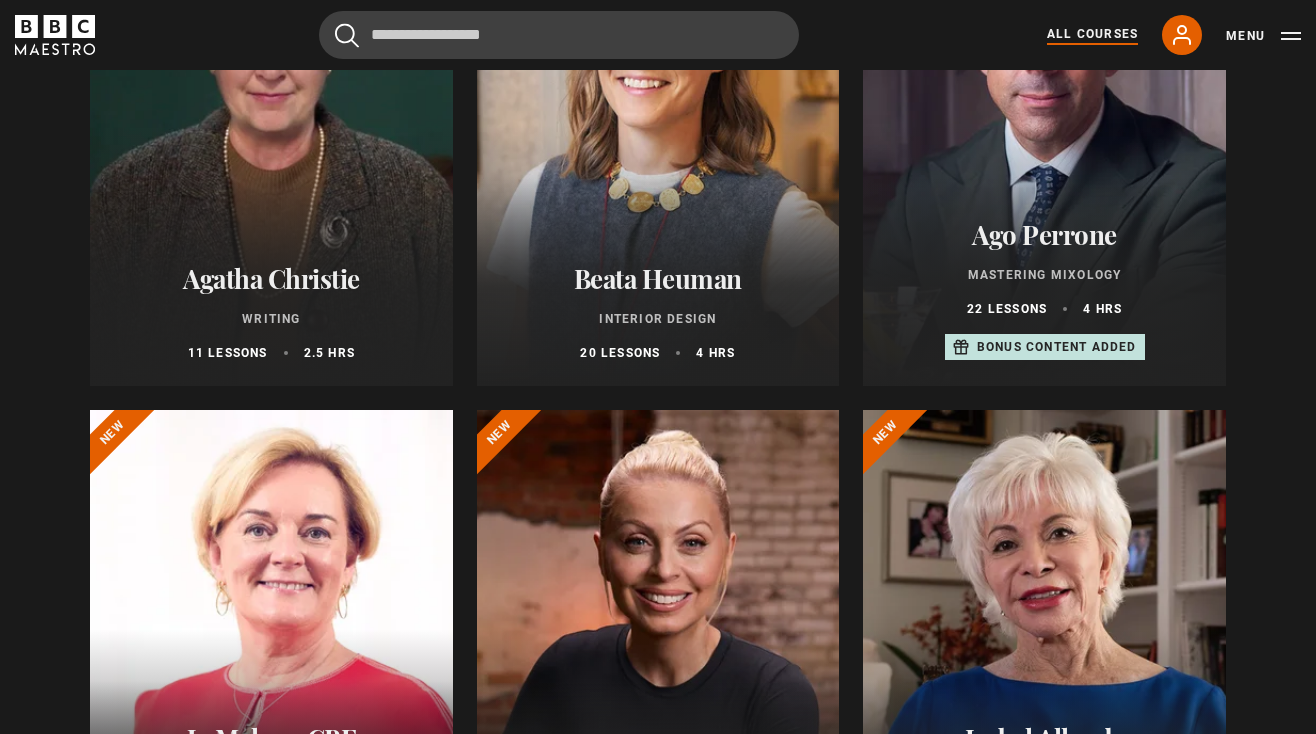 scroll, scrollTop: 411, scrollLeft: 0, axis: vertical 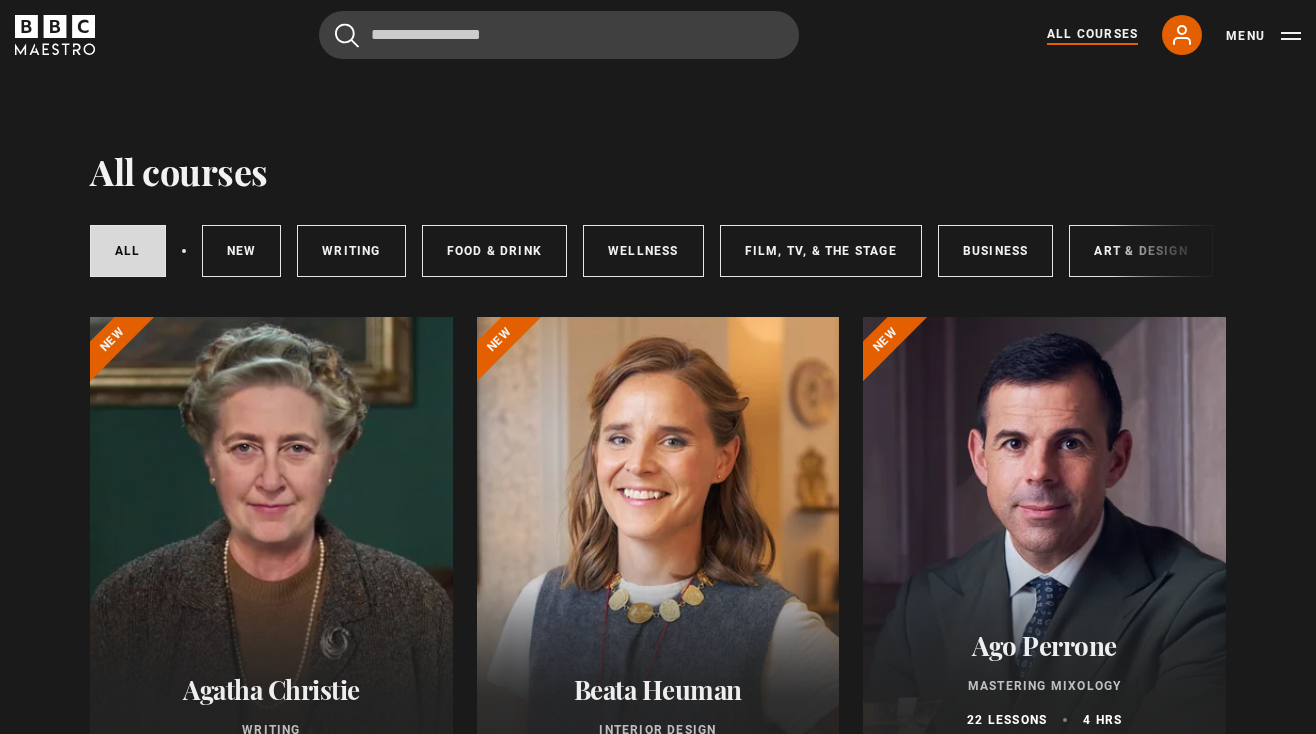 click on "All courses
New courses
Writing
Food & Drink
Wellness
Film, TV, & The Stage
Business
Art & Design
Music
Home & Lifestyle" at bounding box center (658, 247) 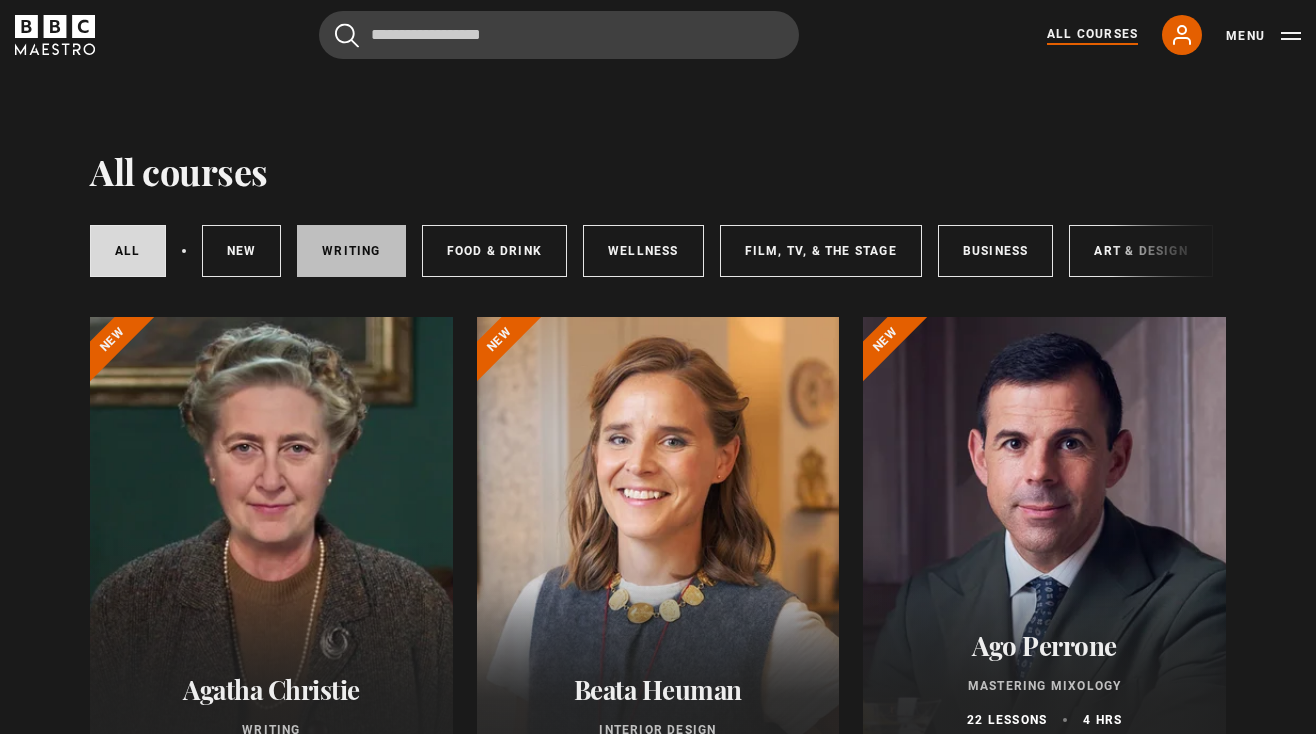 click on "Writing" at bounding box center (351, 251) 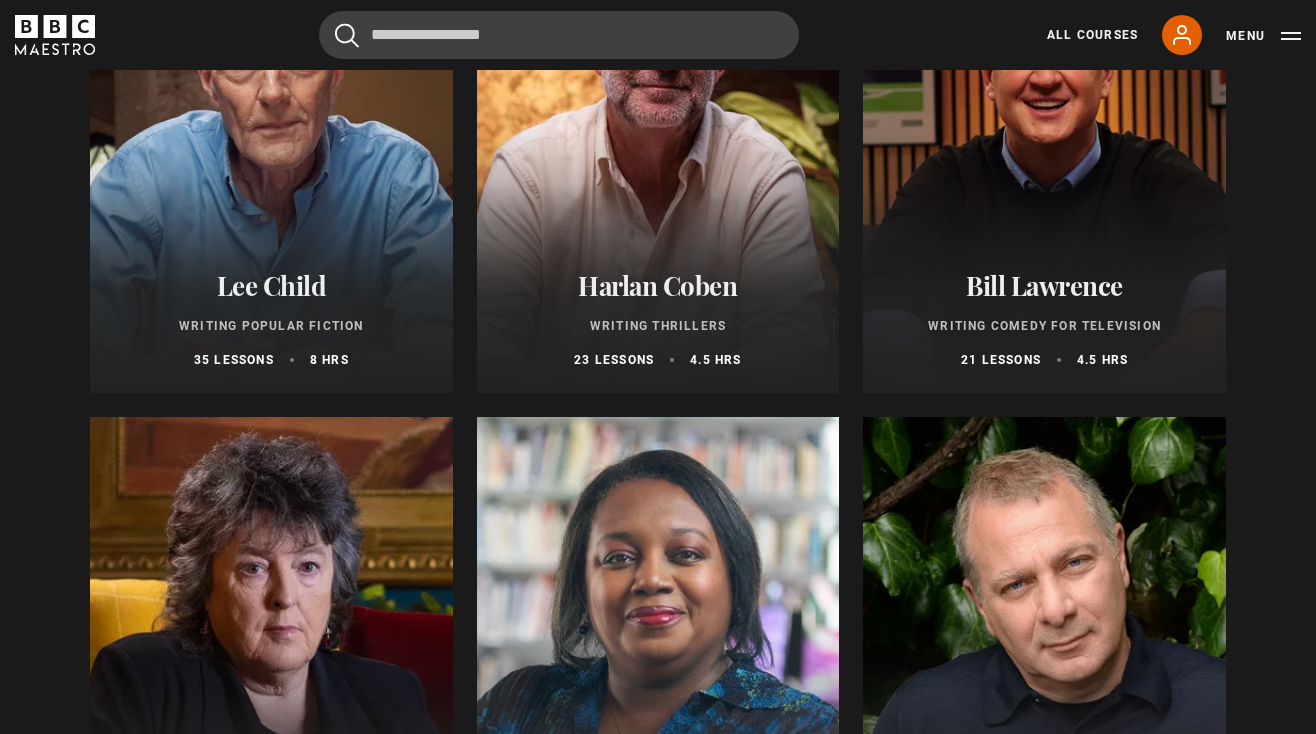 scroll, scrollTop: 0, scrollLeft: 0, axis: both 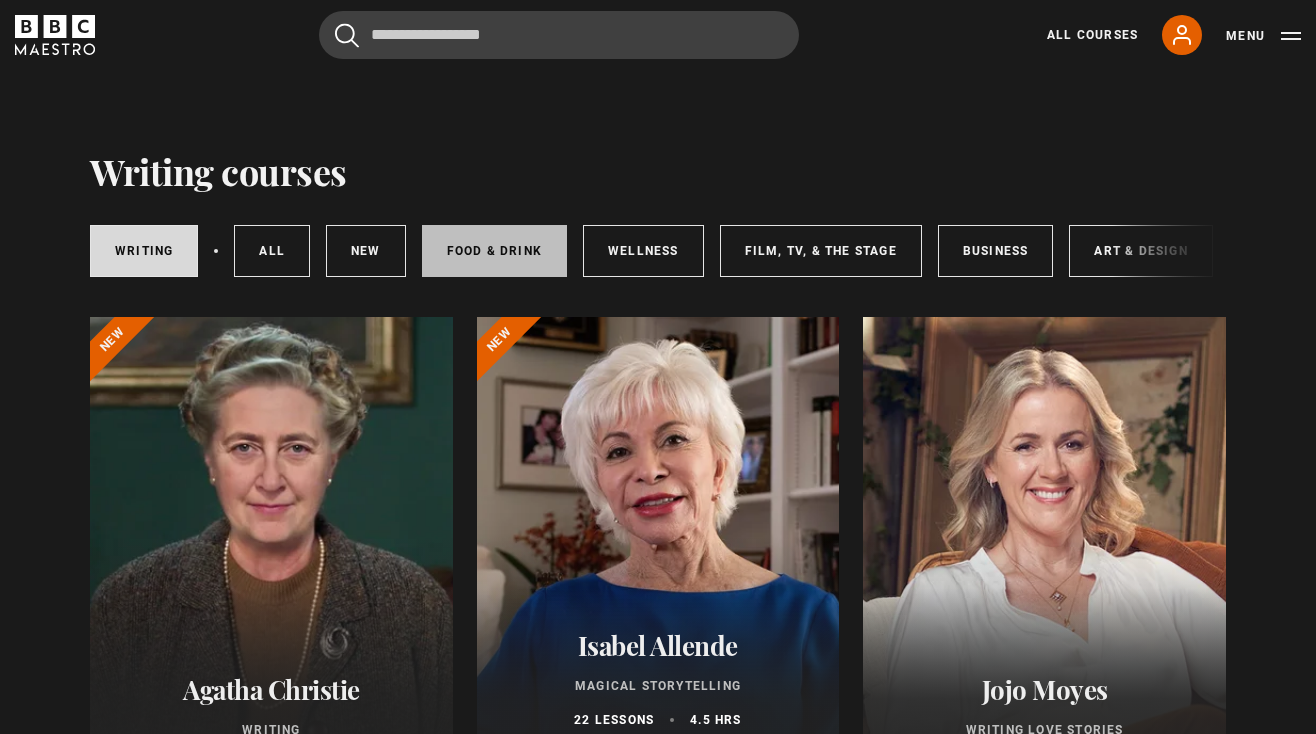 click on "Food & Drink" at bounding box center (494, 251) 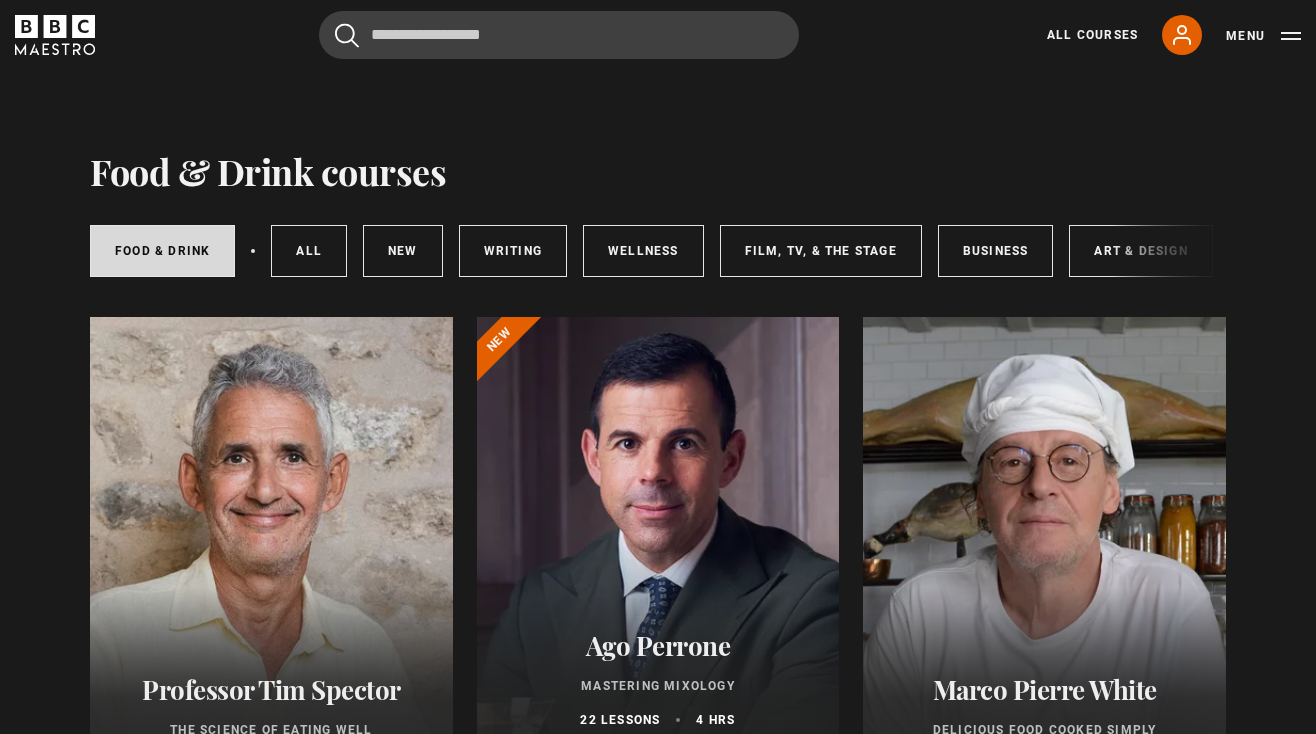 scroll, scrollTop: 1210, scrollLeft: 0, axis: vertical 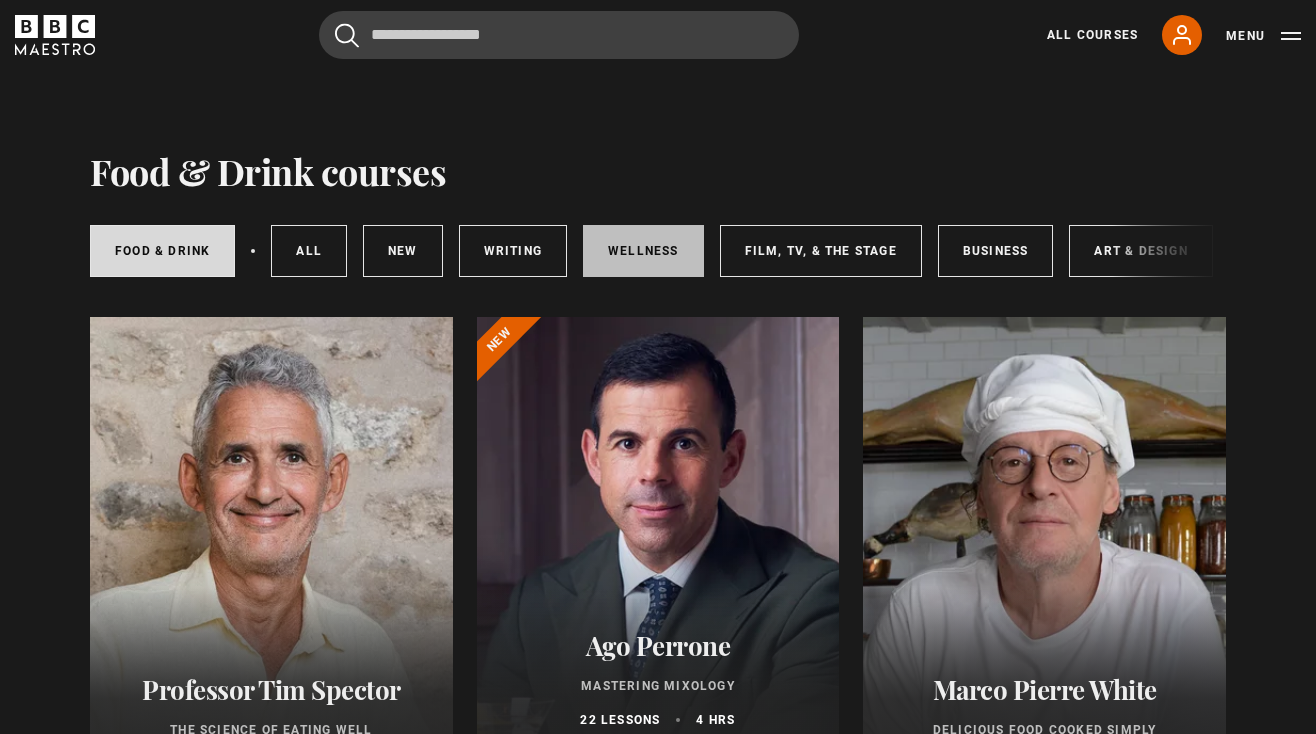 click on "Wellness" at bounding box center (643, 251) 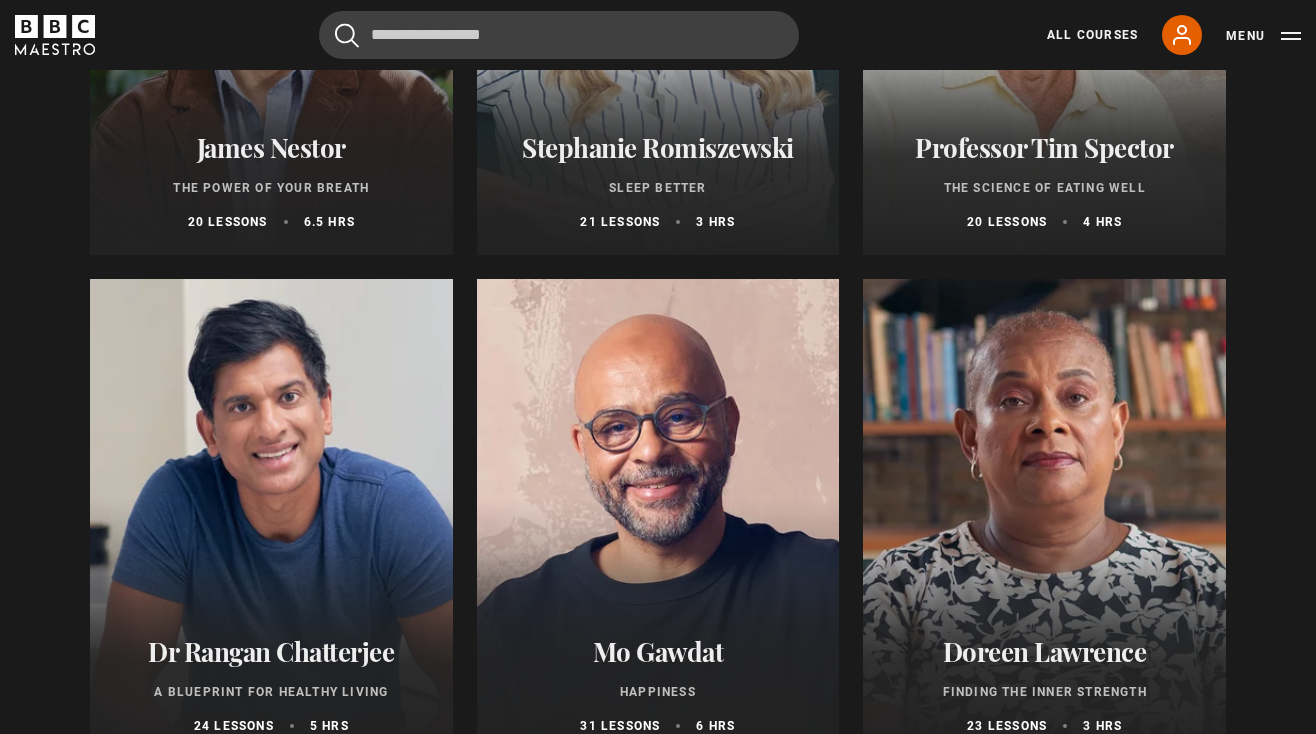 scroll, scrollTop: 440, scrollLeft: 0, axis: vertical 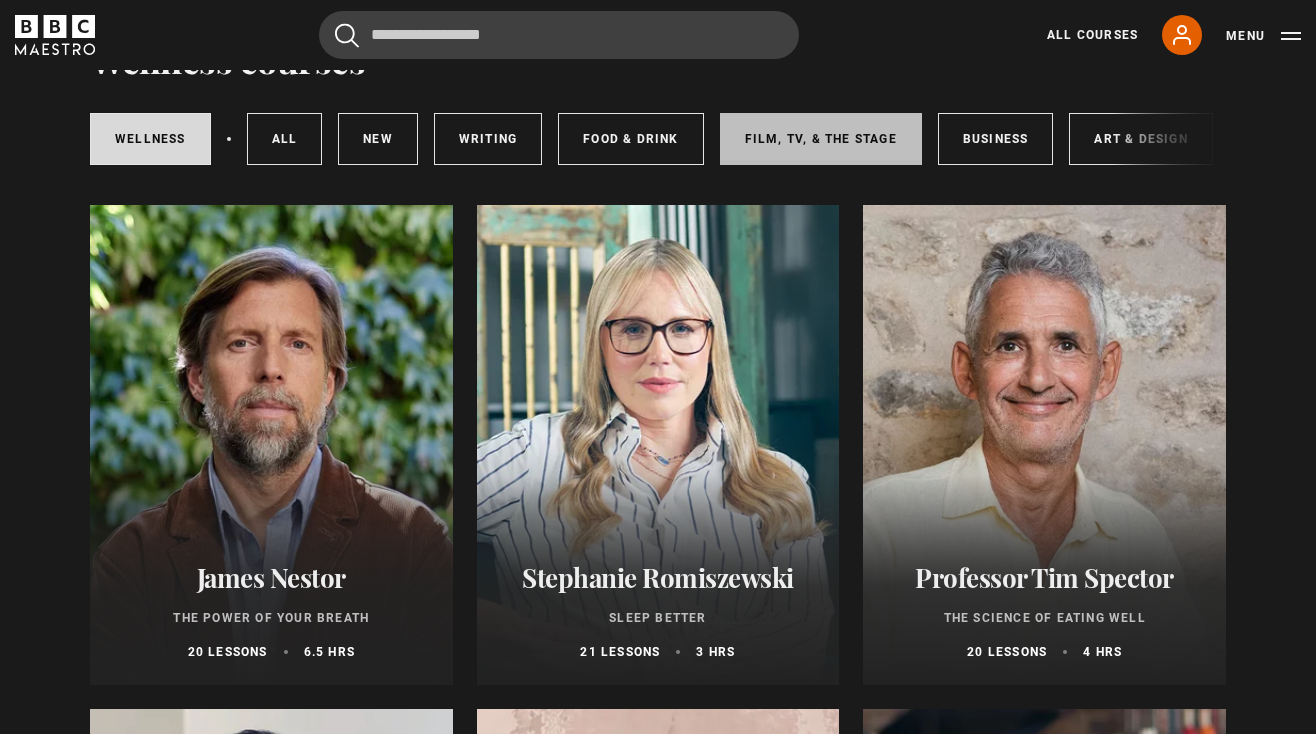 click on "Film, TV, & The Stage" at bounding box center (821, 139) 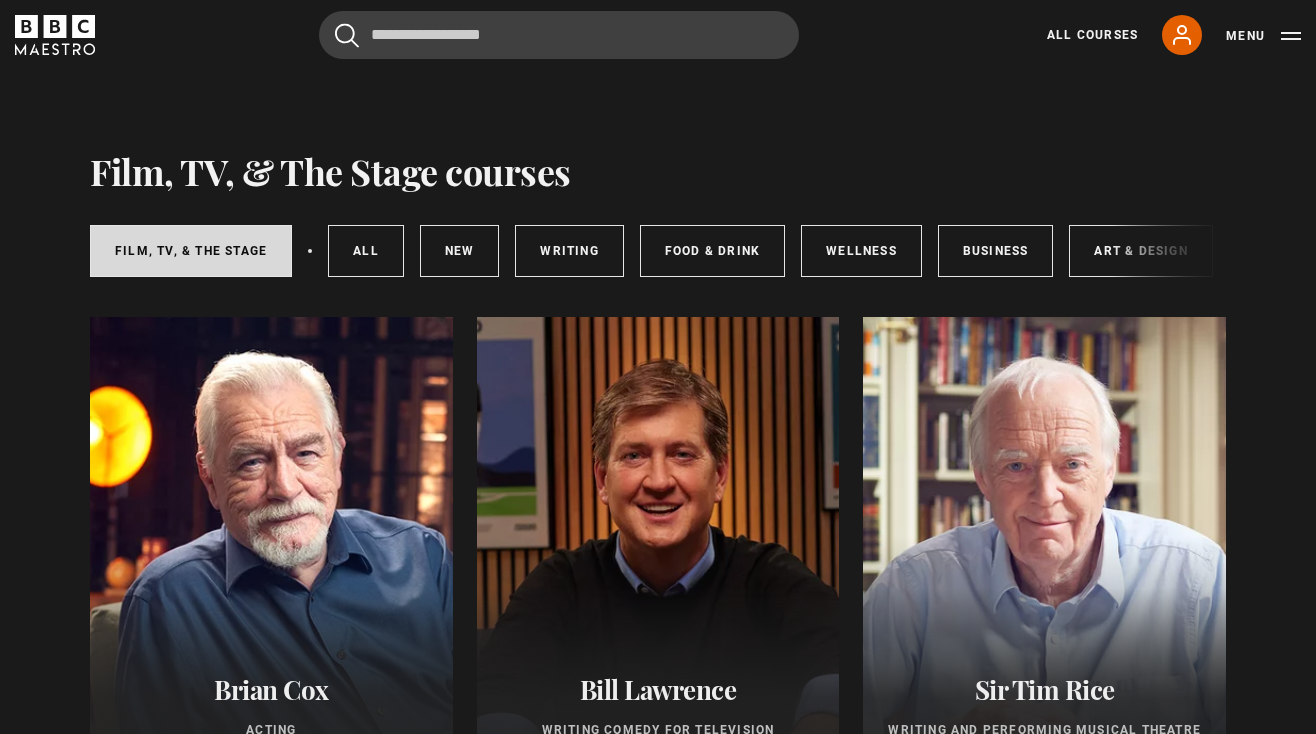 scroll, scrollTop: 438, scrollLeft: 0, axis: vertical 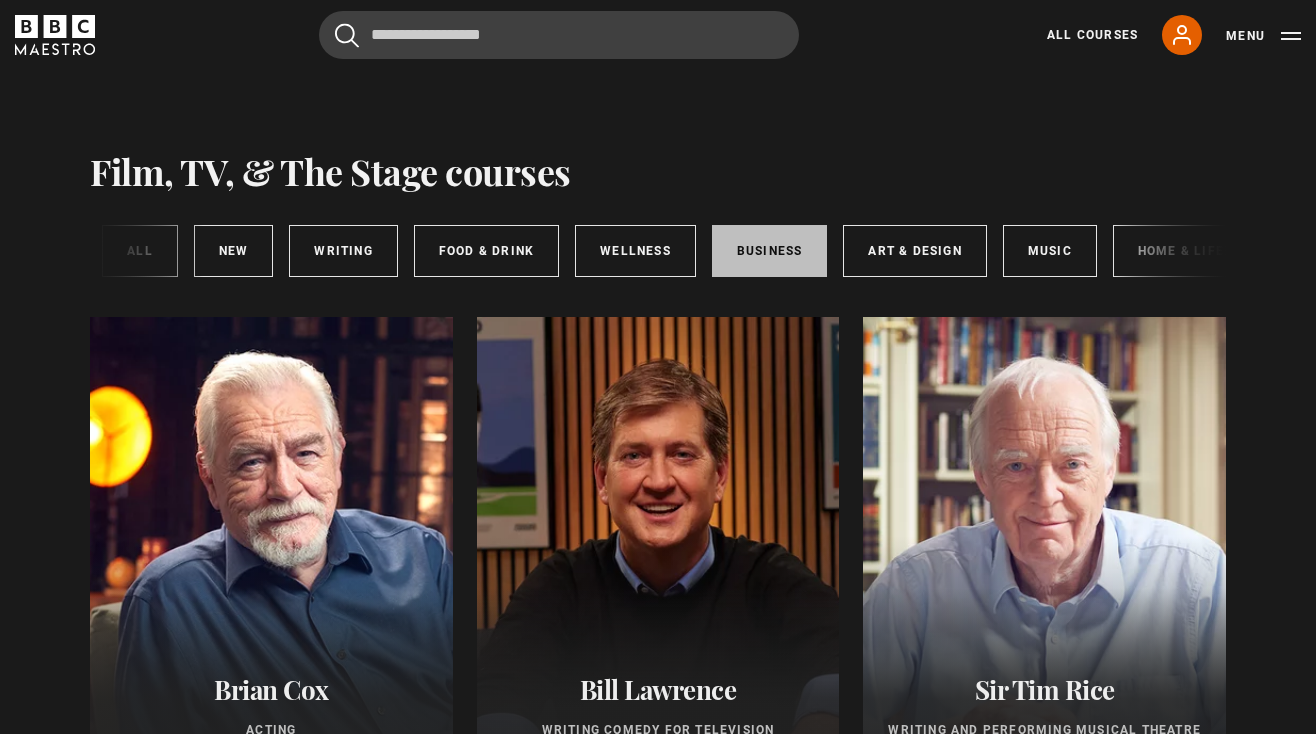 click on "Business" at bounding box center [770, 251] 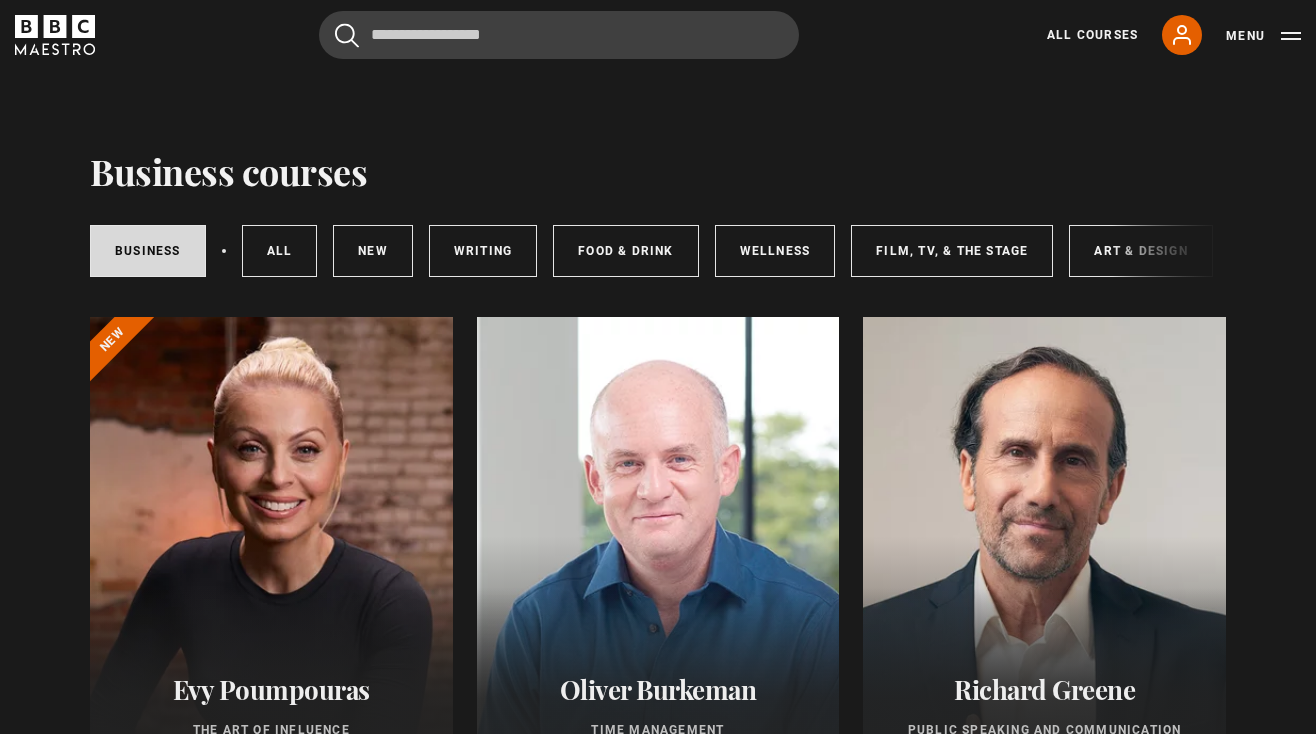 scroll, scrollTop: 63, scrollLeft: 0, axis: vertical 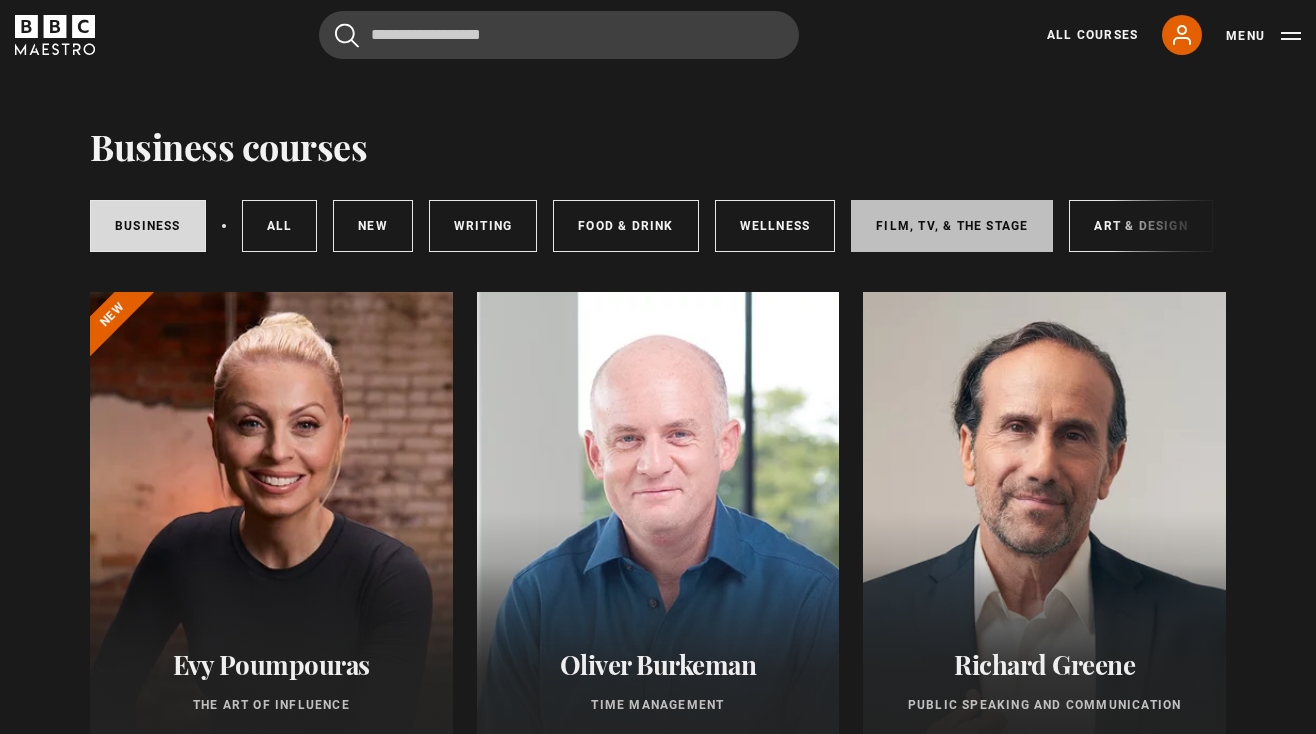 click on "Film, TV, & The Stage" at bounding box center (952, 226) 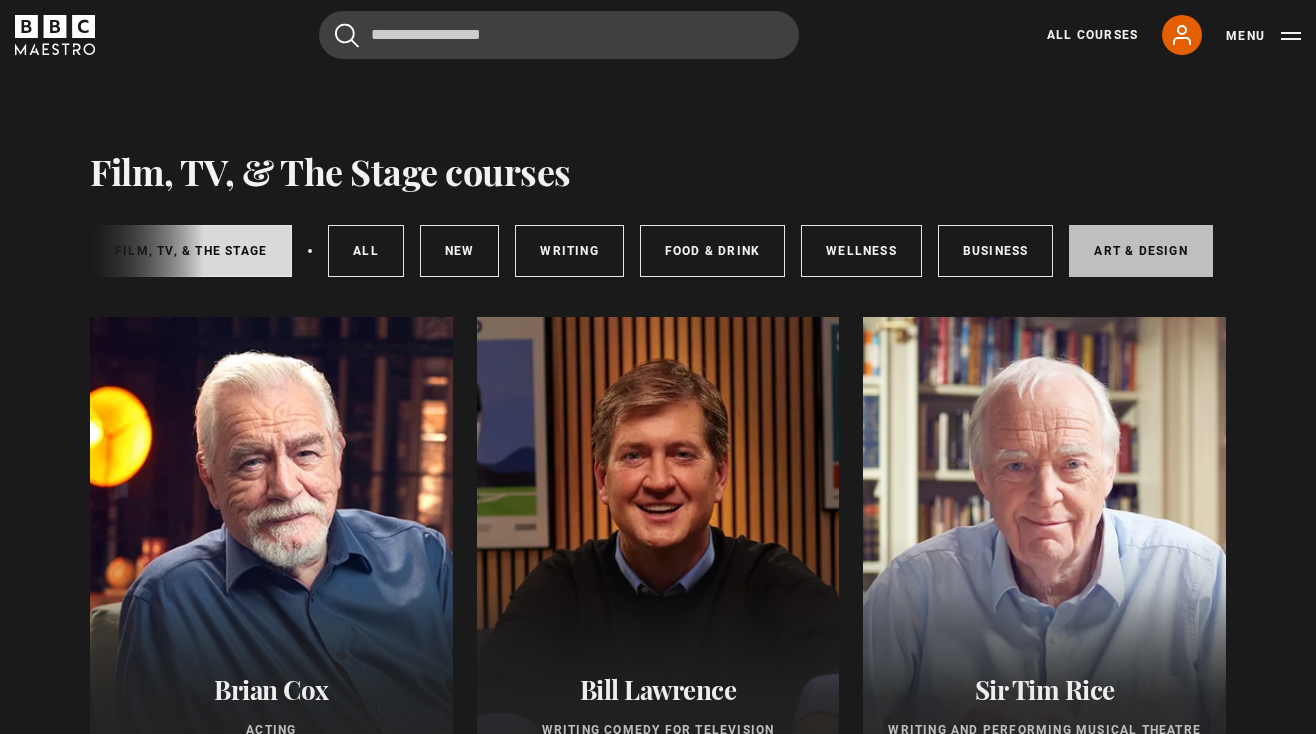 scroll, scrollTop: 2, scrollLeft: 0, axis: vertical 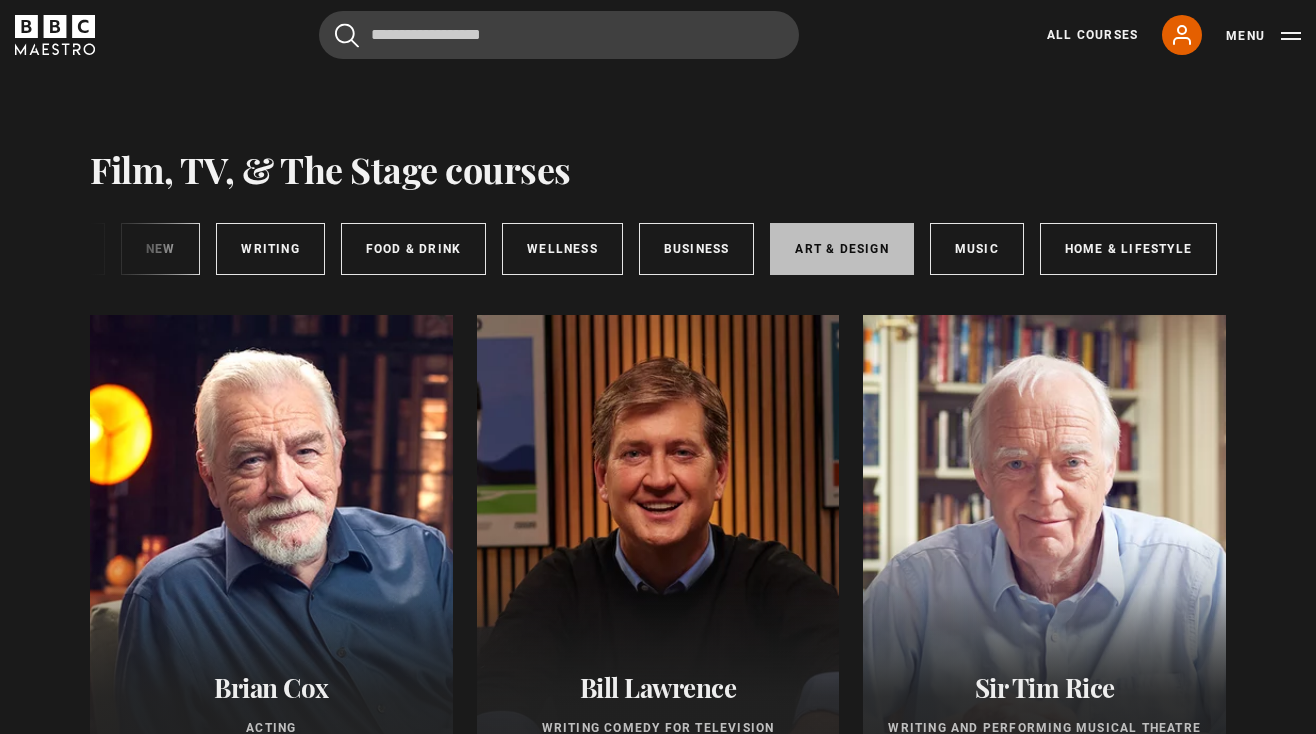 click on "Art & Design" at bounding box center [841, 249] 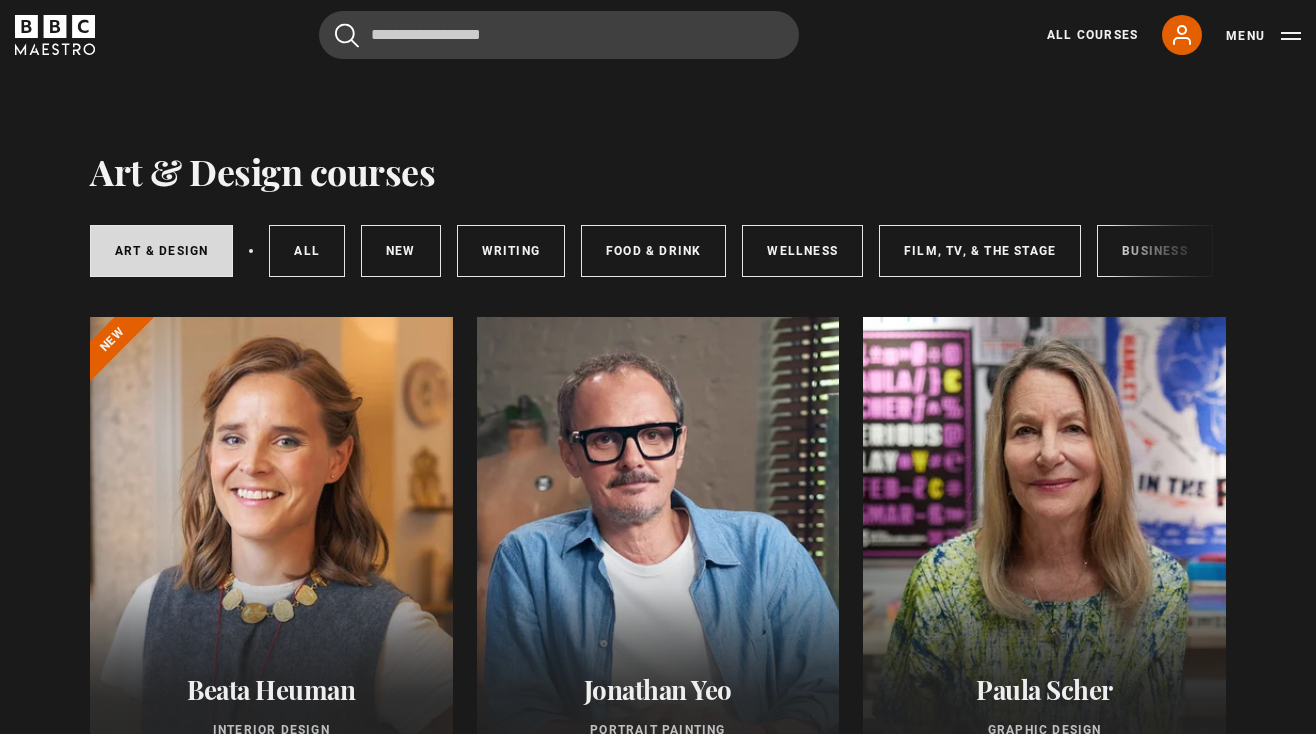 scroll, scrollTop: 480, scrollLeft: 0, axis: vertical 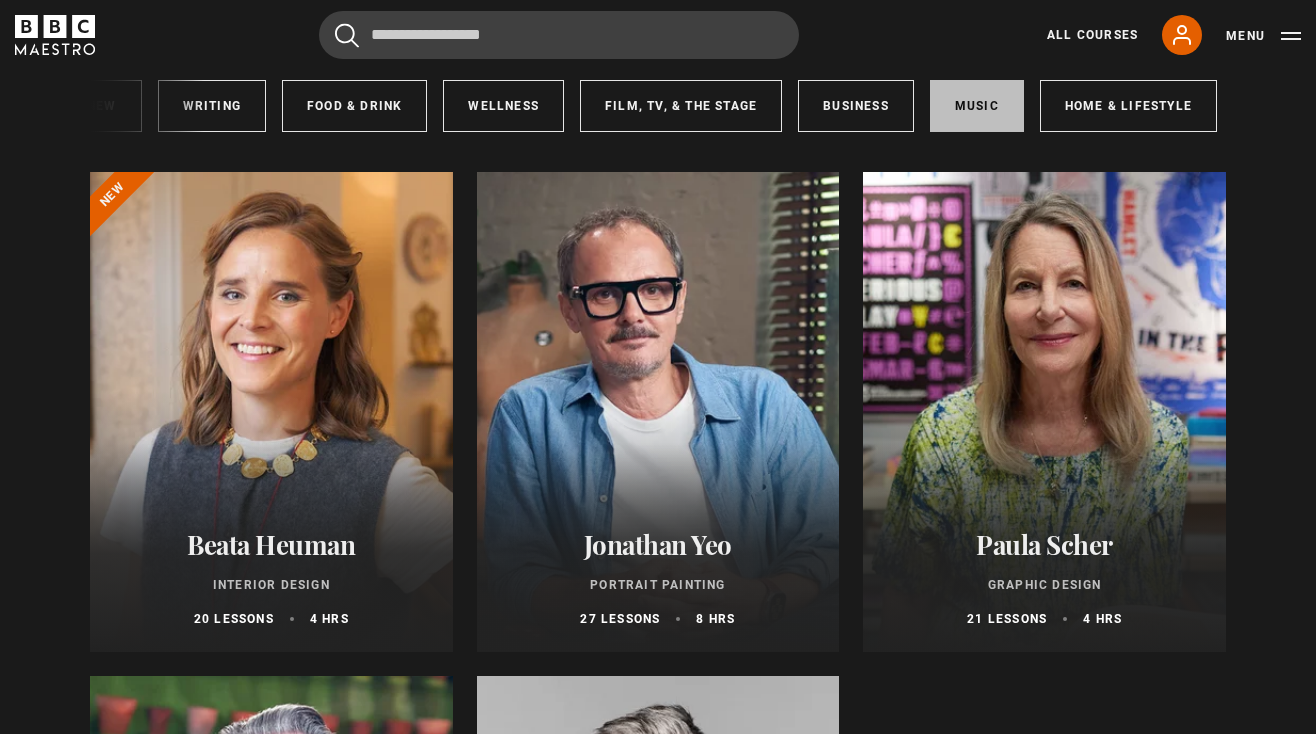 click on "Music" at bounding box center [977, 106] 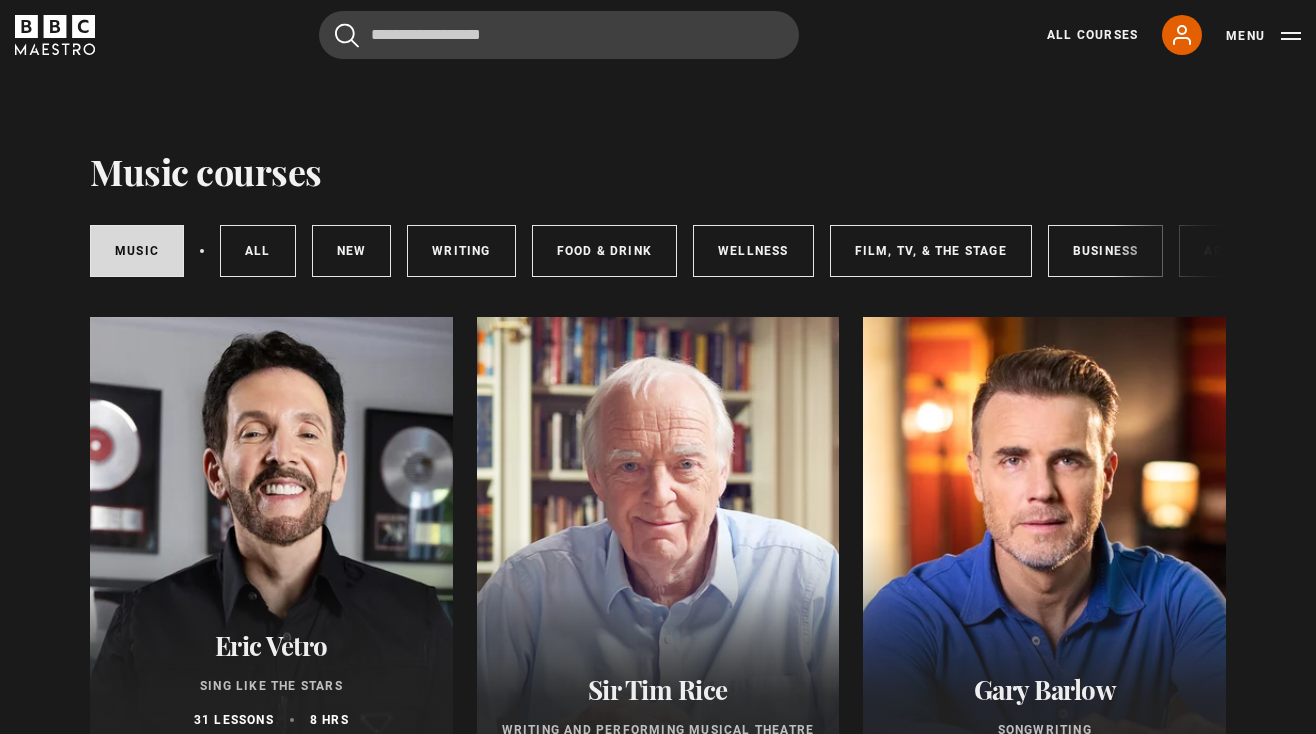 scroll, scrollTop: 581, scrollLeft: 0, axis: vertical 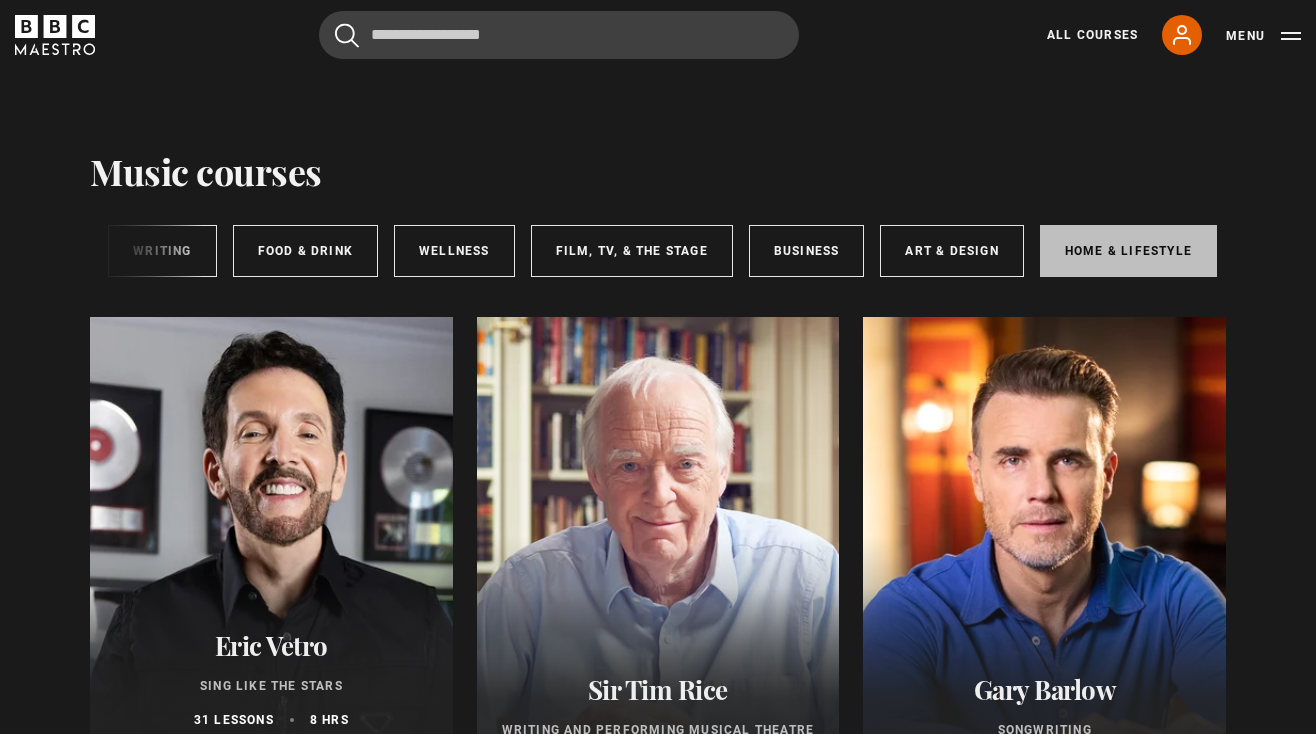 click on "Home & Lifestyle" at bounding box center [1128, 251] 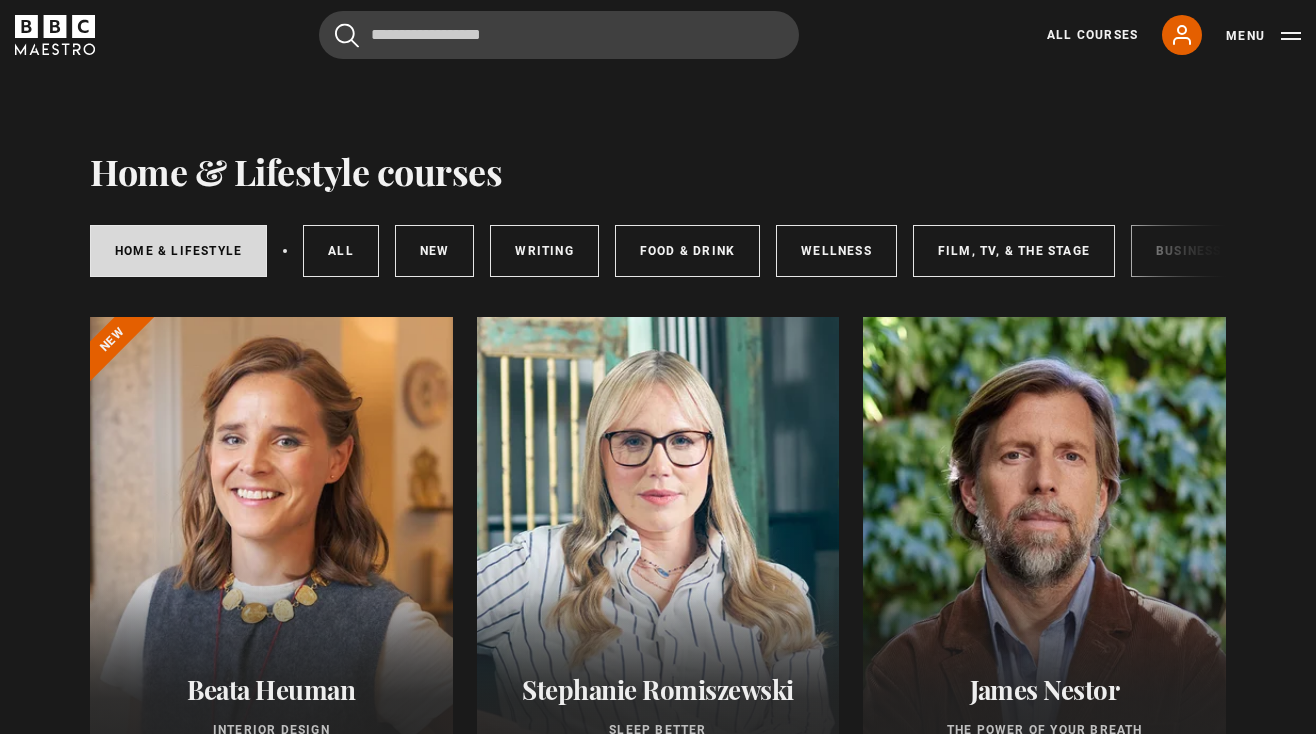 scroll, scrollTop: 0, scrollLeft: 0, axis: both 